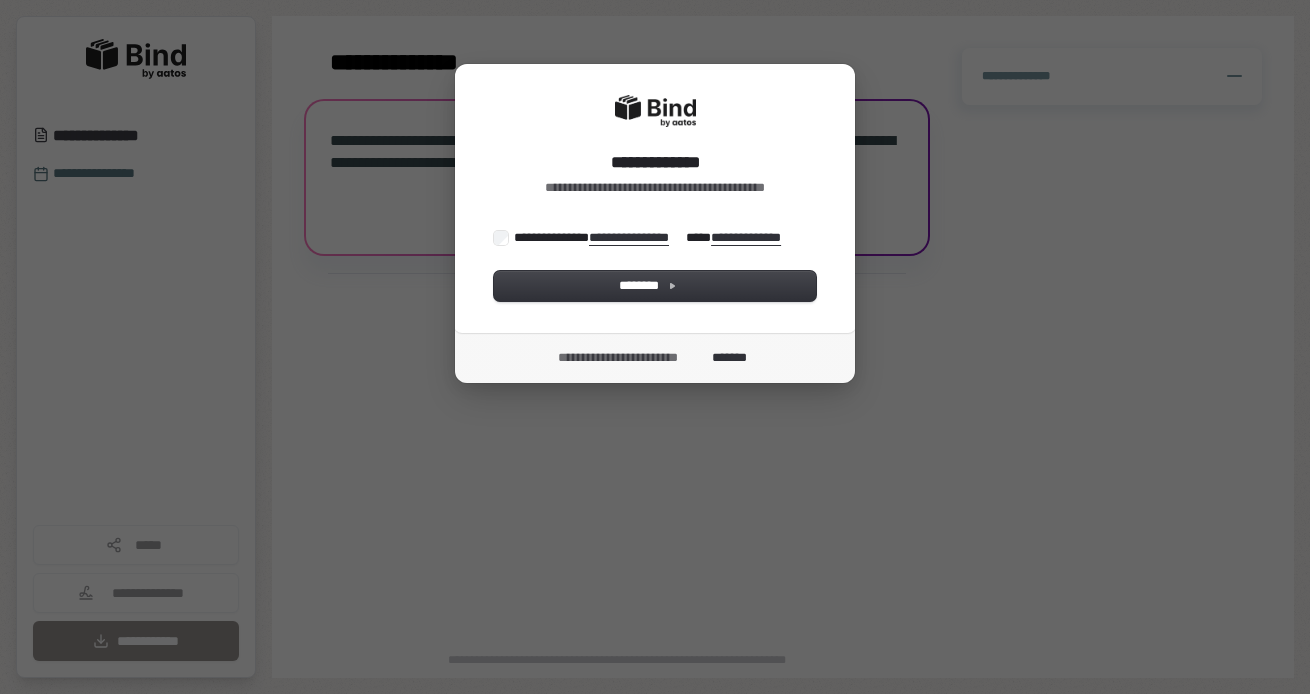 scroll, scrollTop: 0, scrollLeft: 0, axis: both 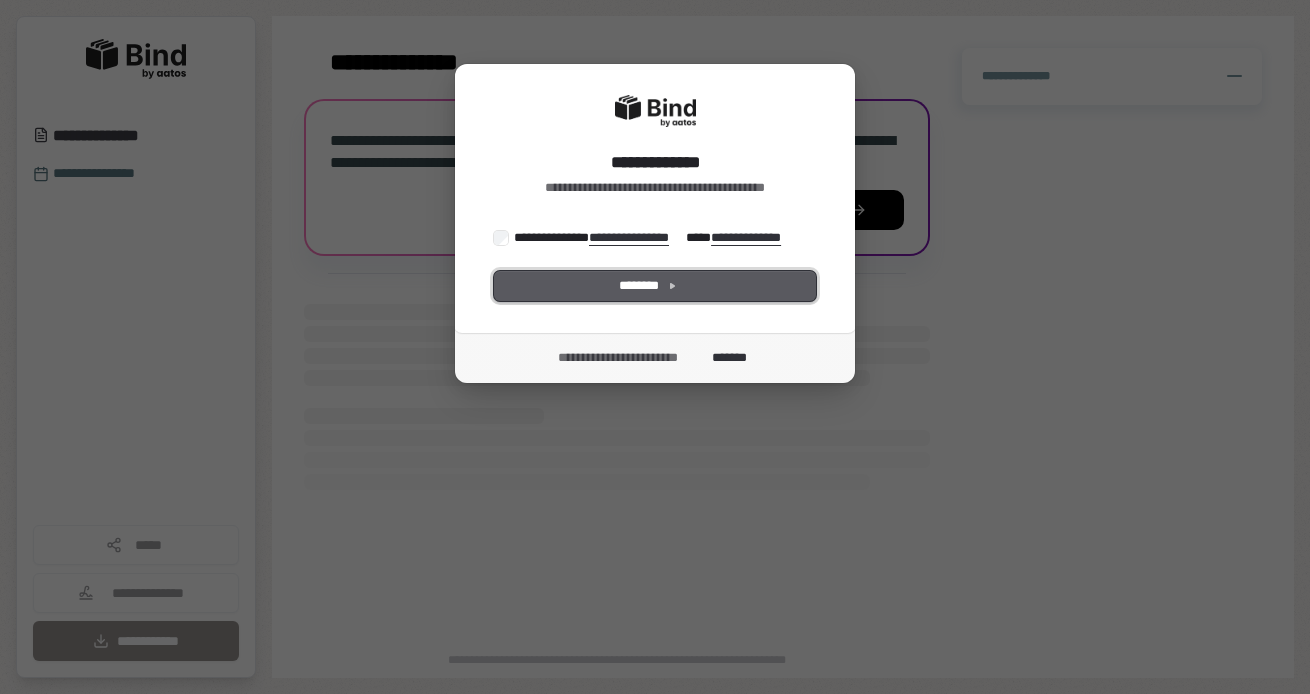 click on "********" at bounding box center (655, 286) 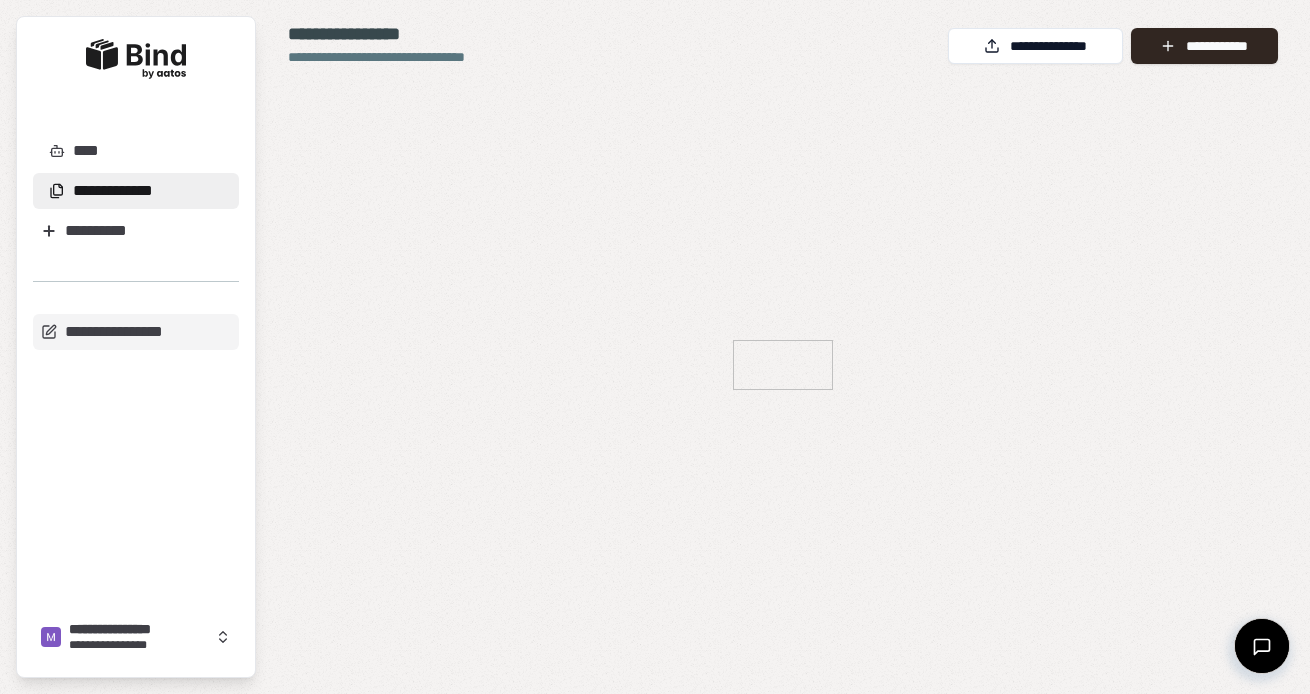 scroll, scrollTop: 0, scrollLeft: 0, axis: both 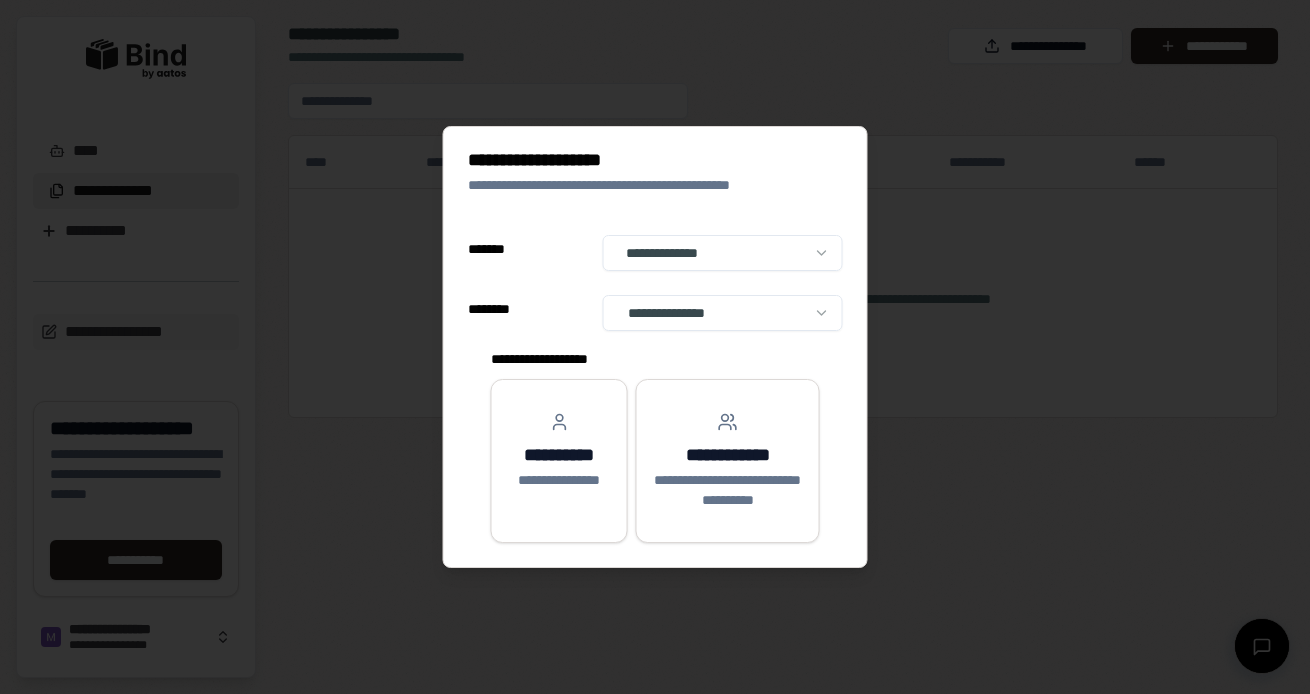 select on "**" 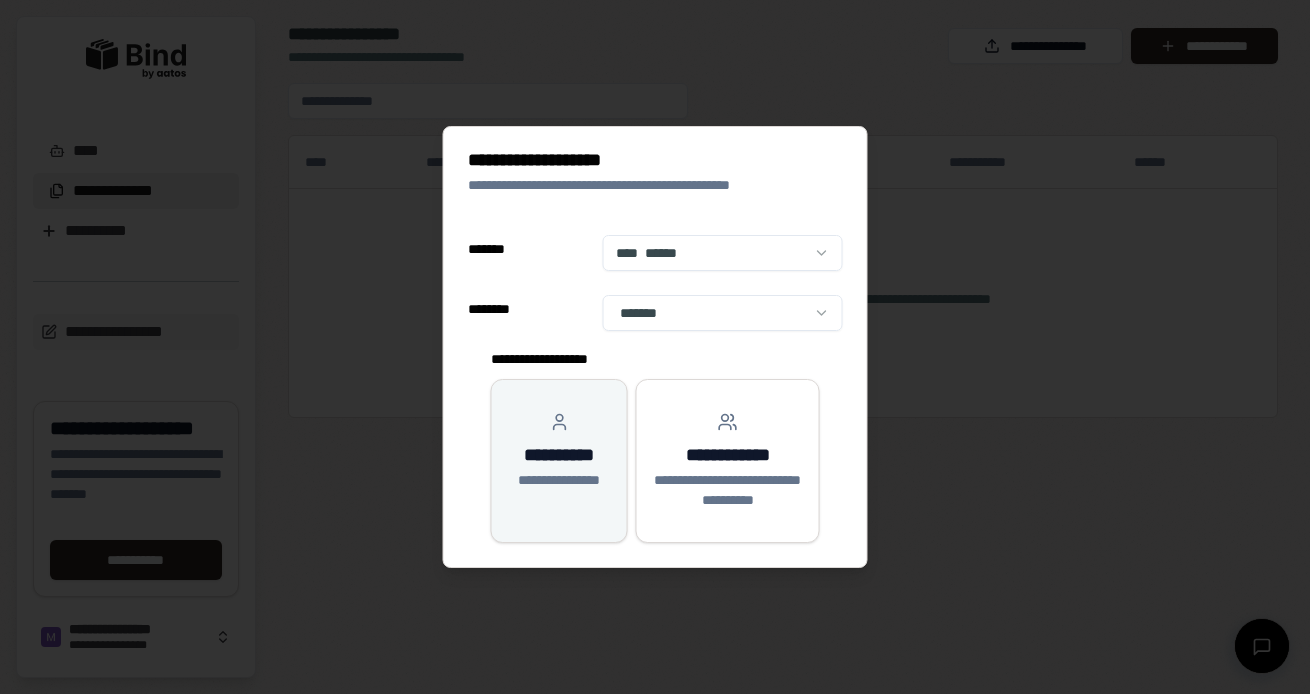 click on "**********" at bounding box center [559, 480] 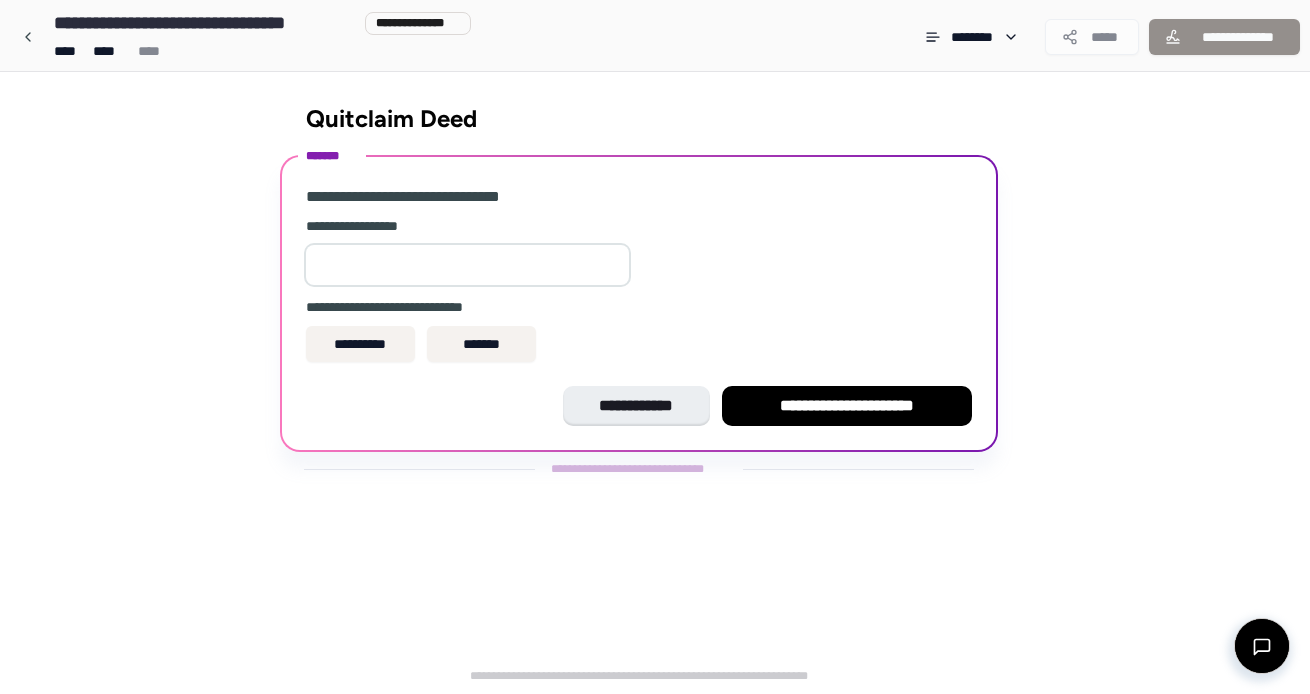 click at bounding box center [467, 265] 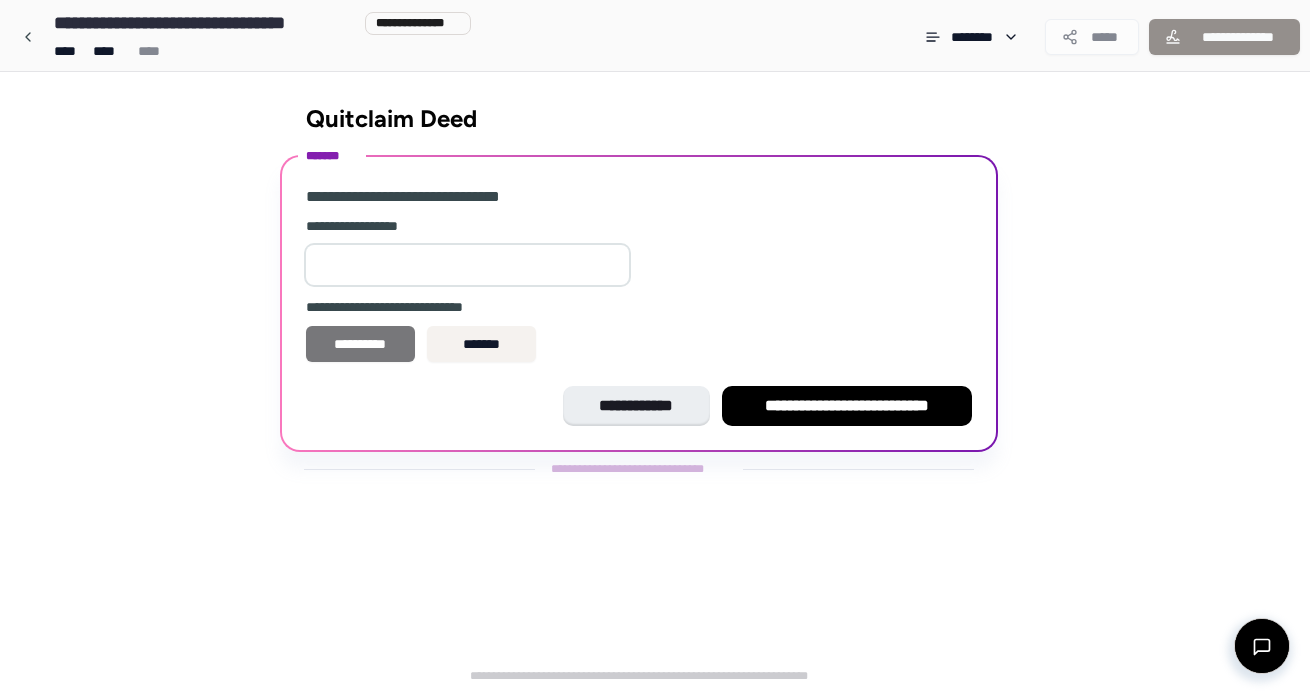 click on "**********" at bounding box center [360, 344] 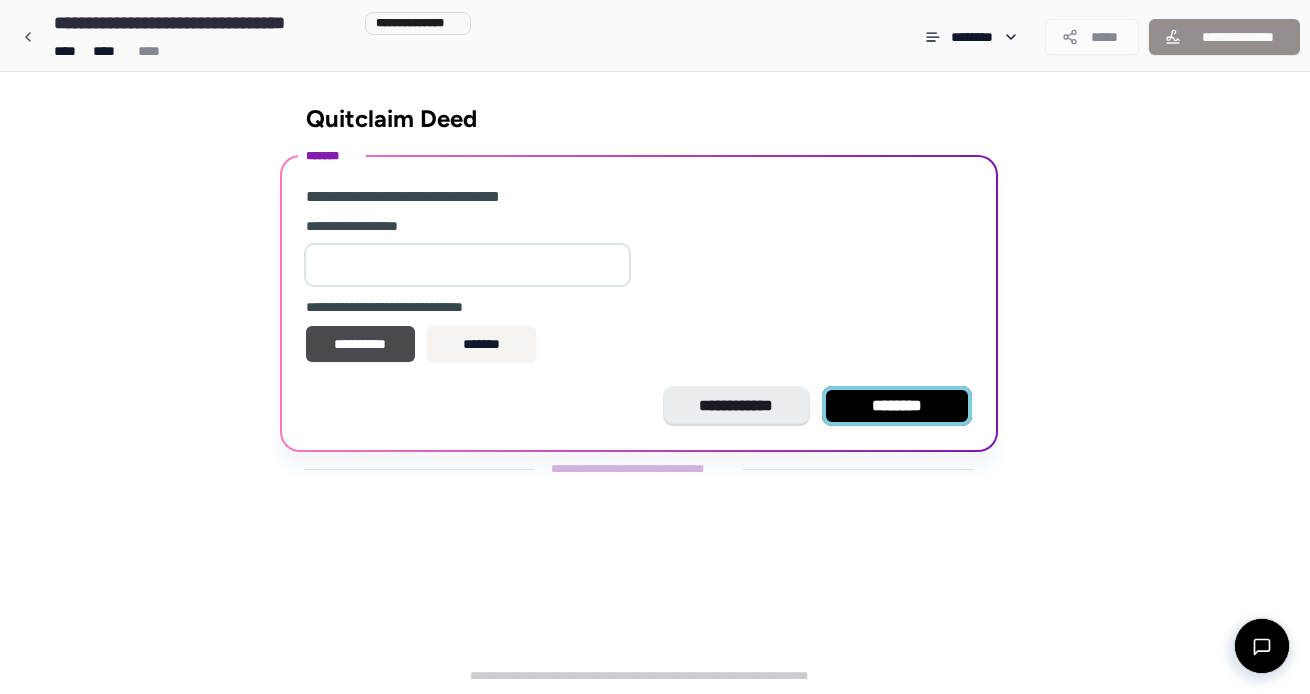 click on "********" at bounding box center (897, 406) 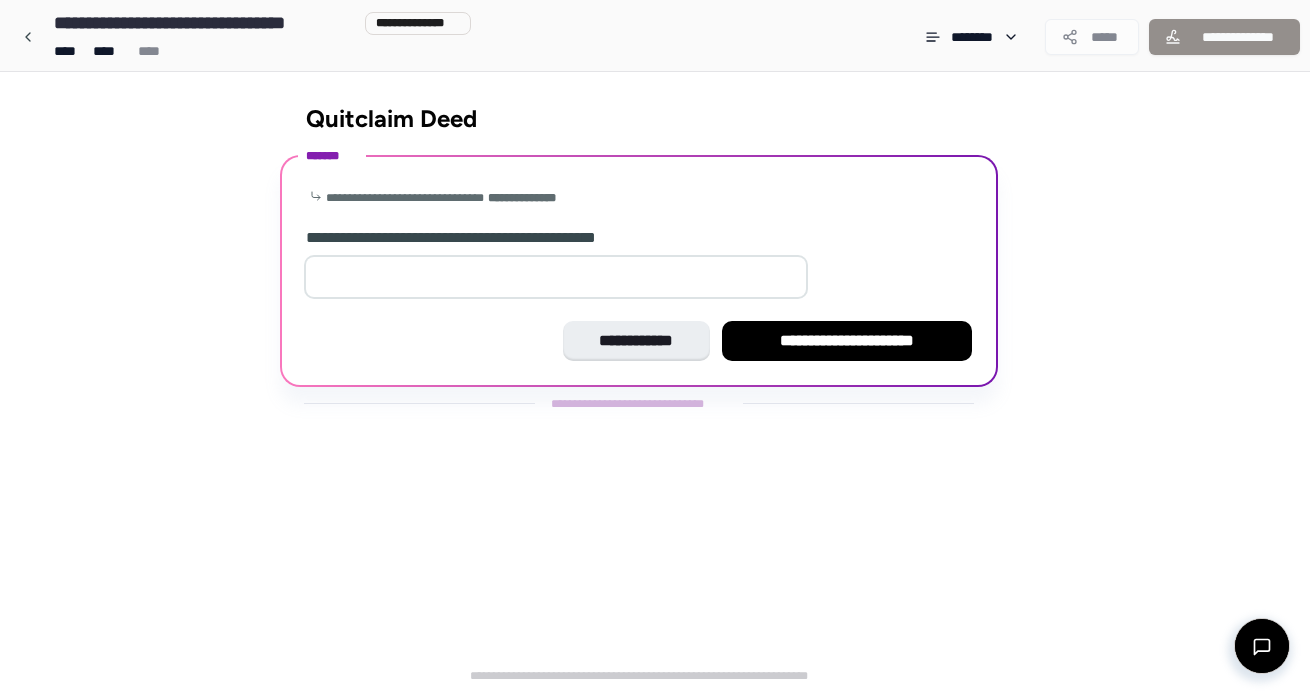 click at bounding box center (556, 277) 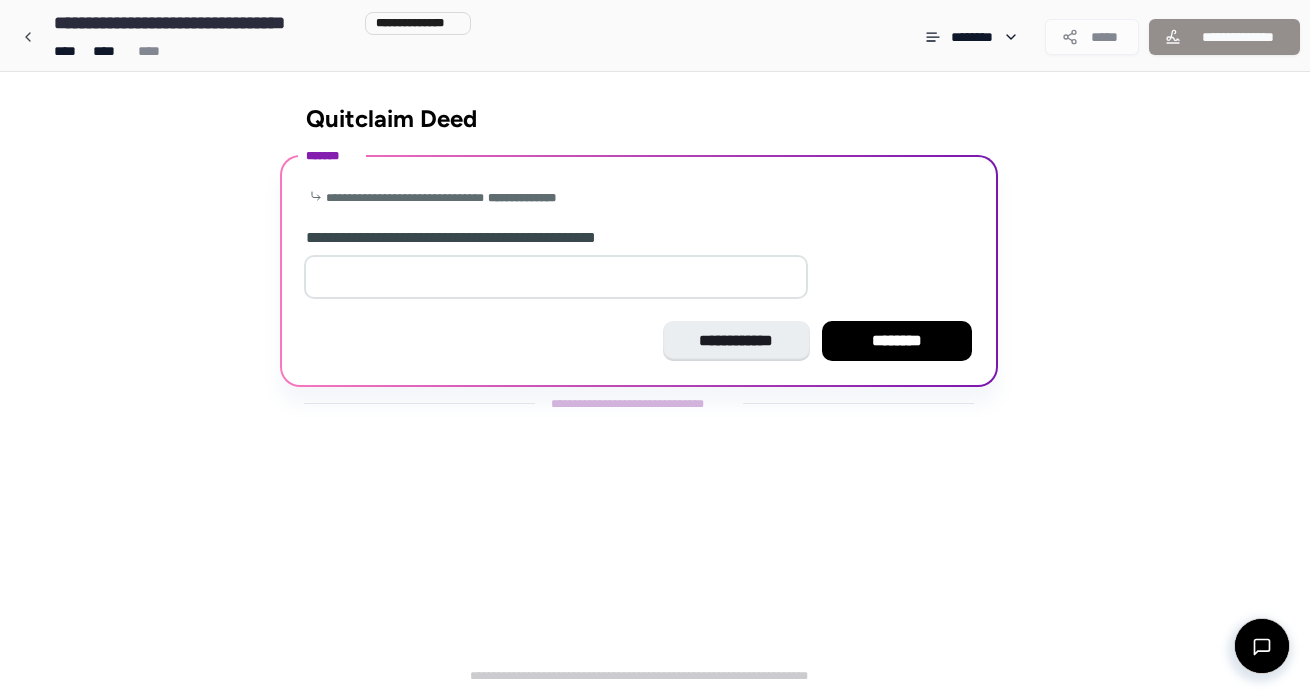 click on "**" at bounding box center (556, 277) 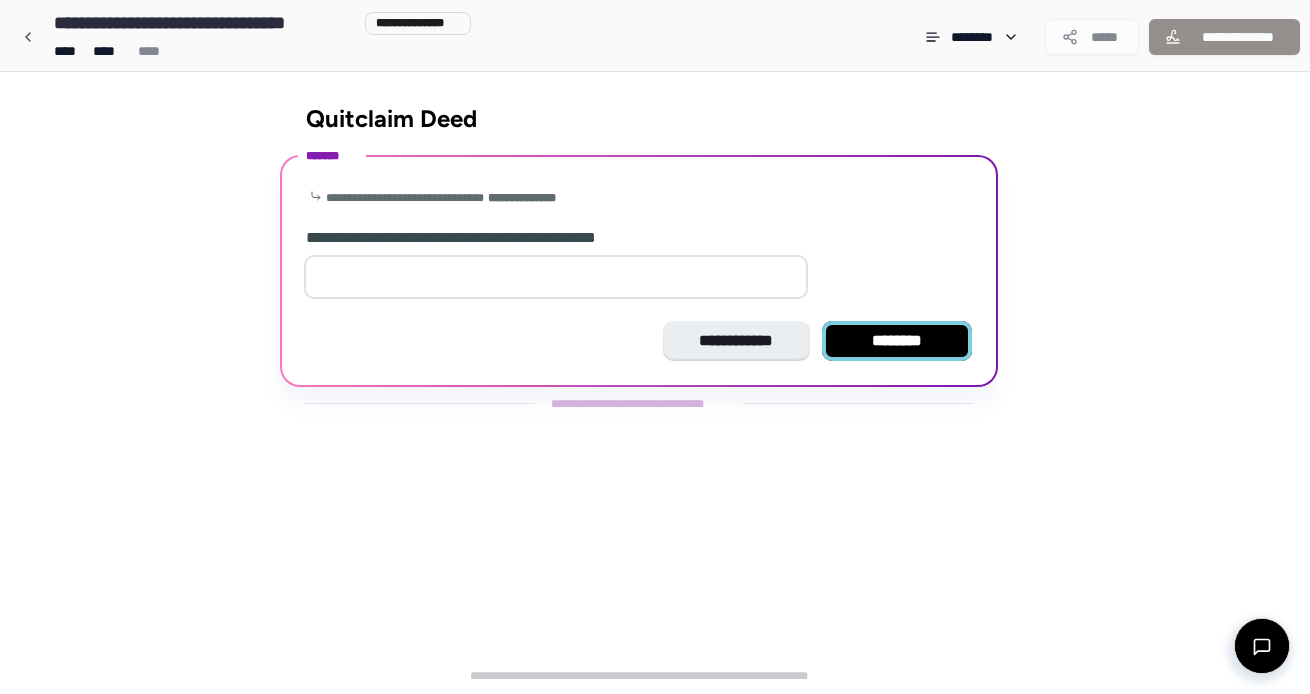 click on "********" at bounding box center [897, 341] 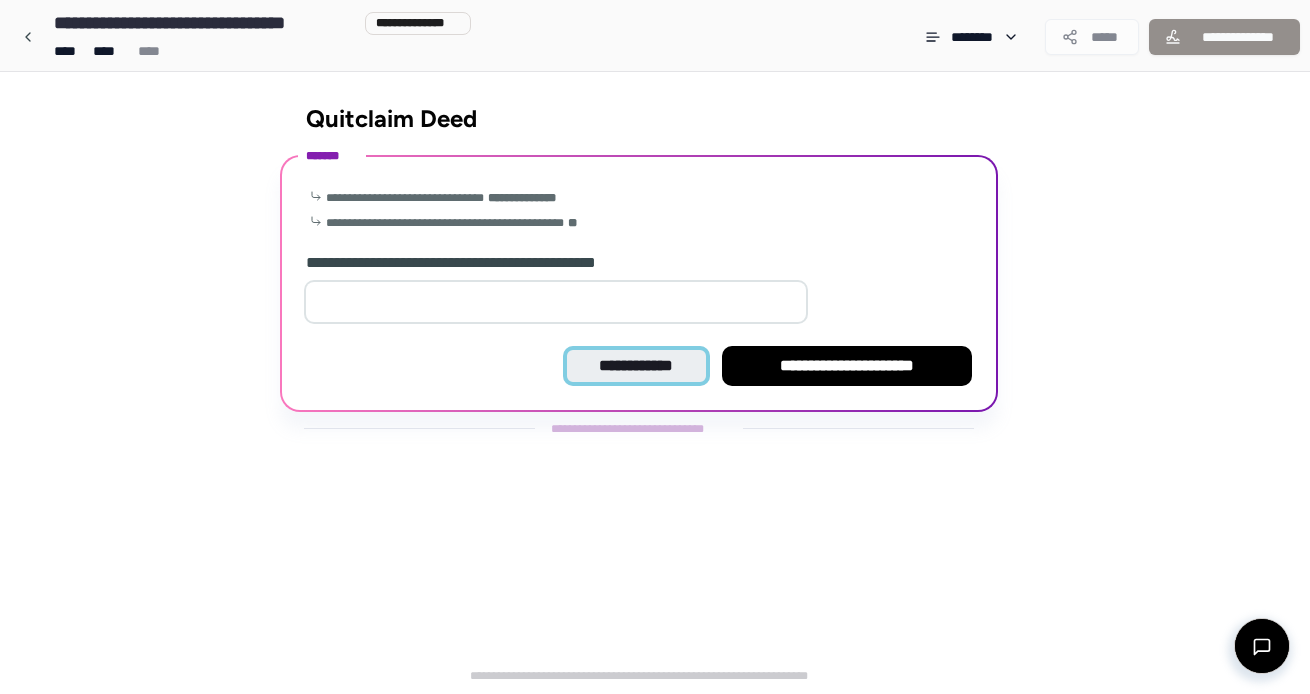 click on "**********" at bounding box center (636, 366) 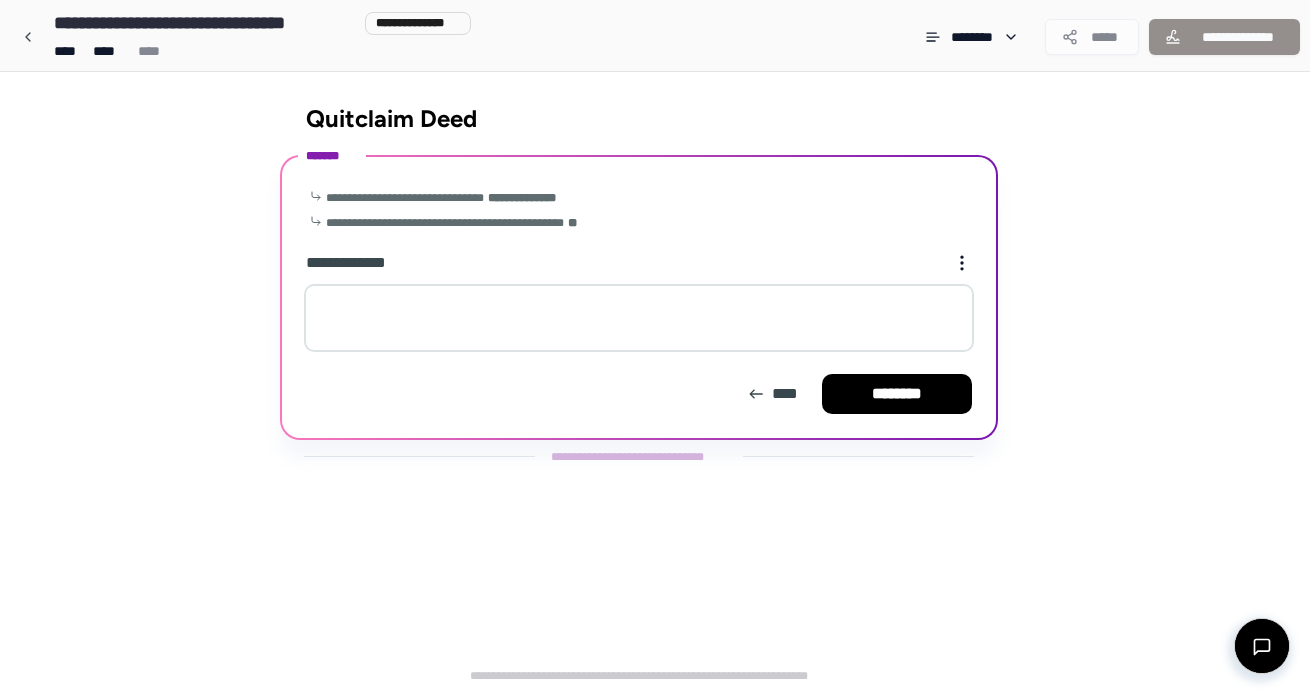 click at bounding box center (639, 318) 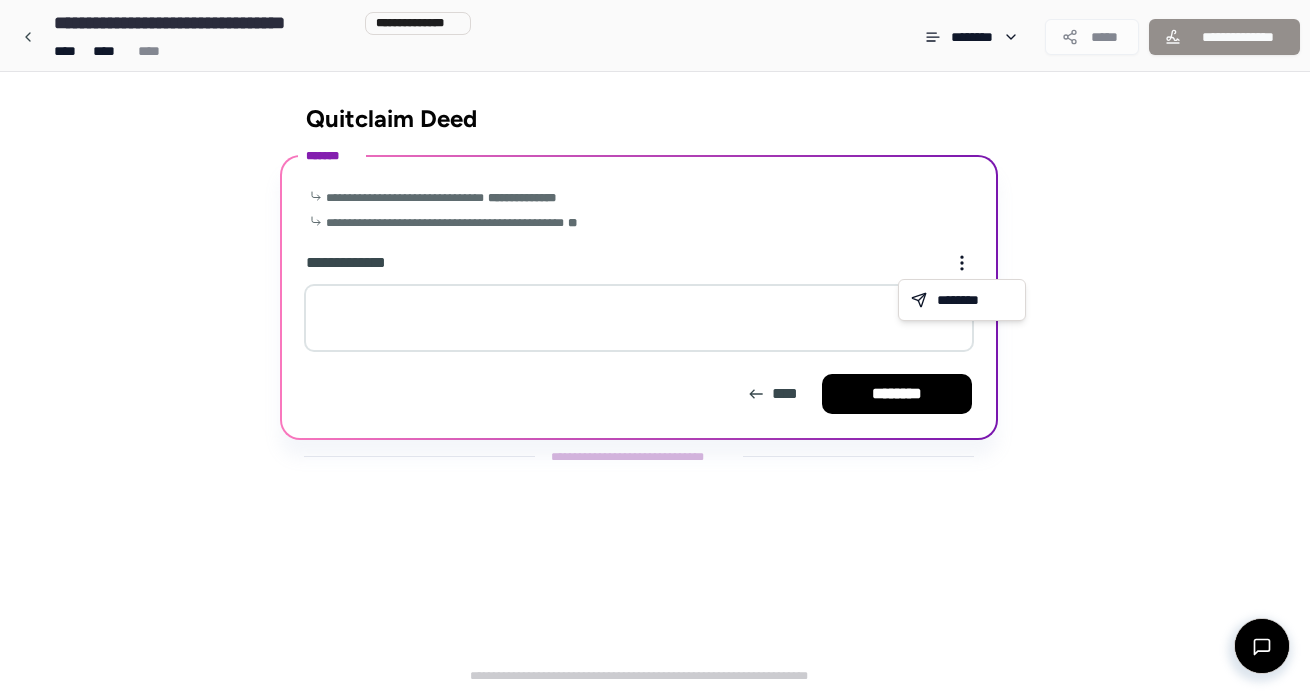 click on "**********" at bounding box center (655, 347) 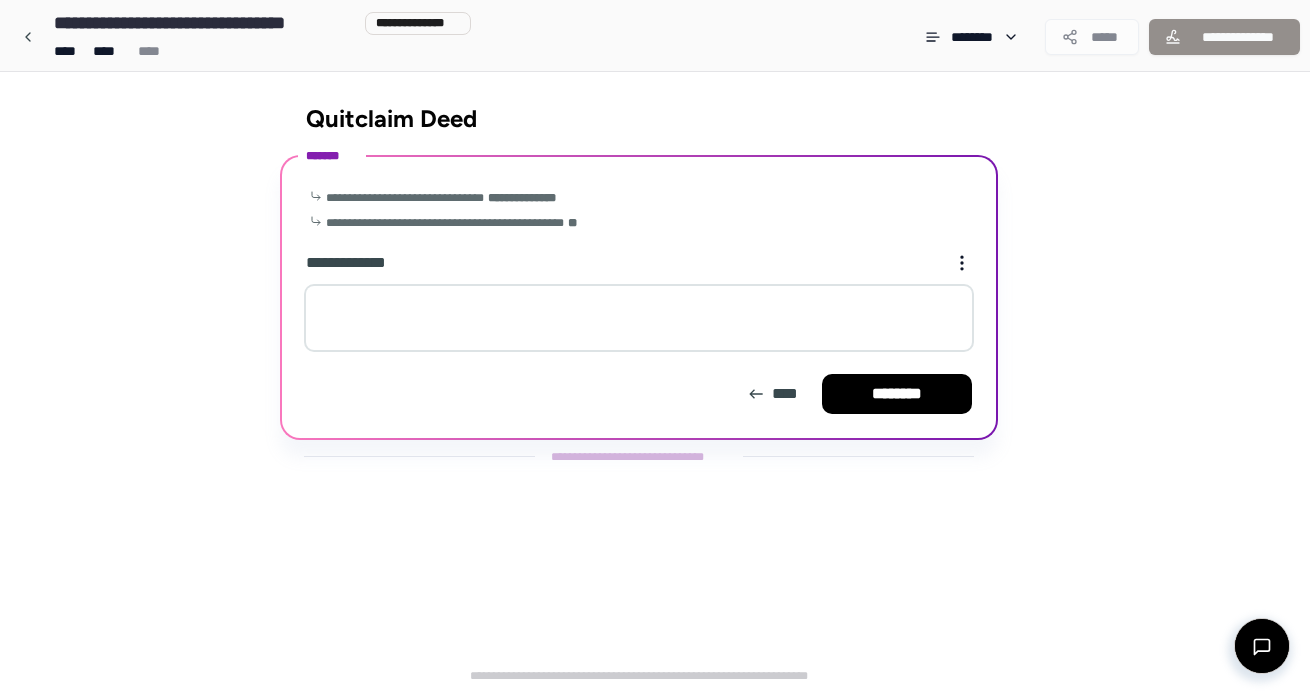 click at bounding box center [639, 318] 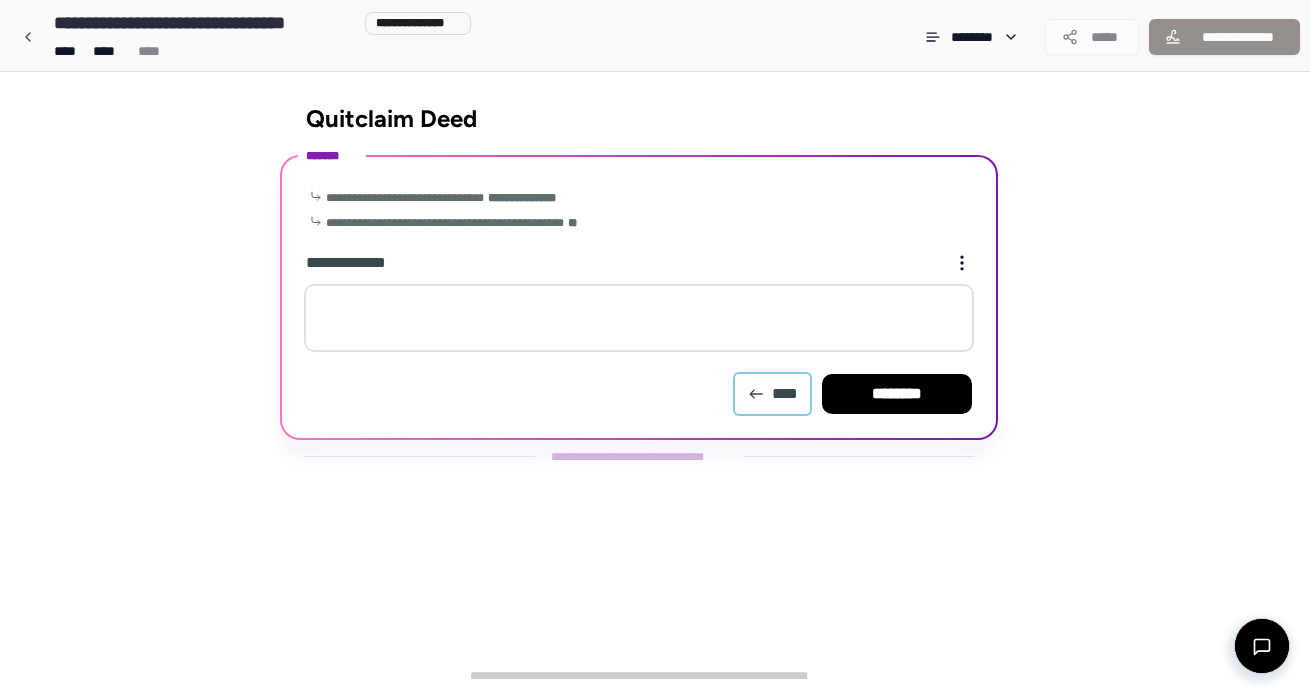click 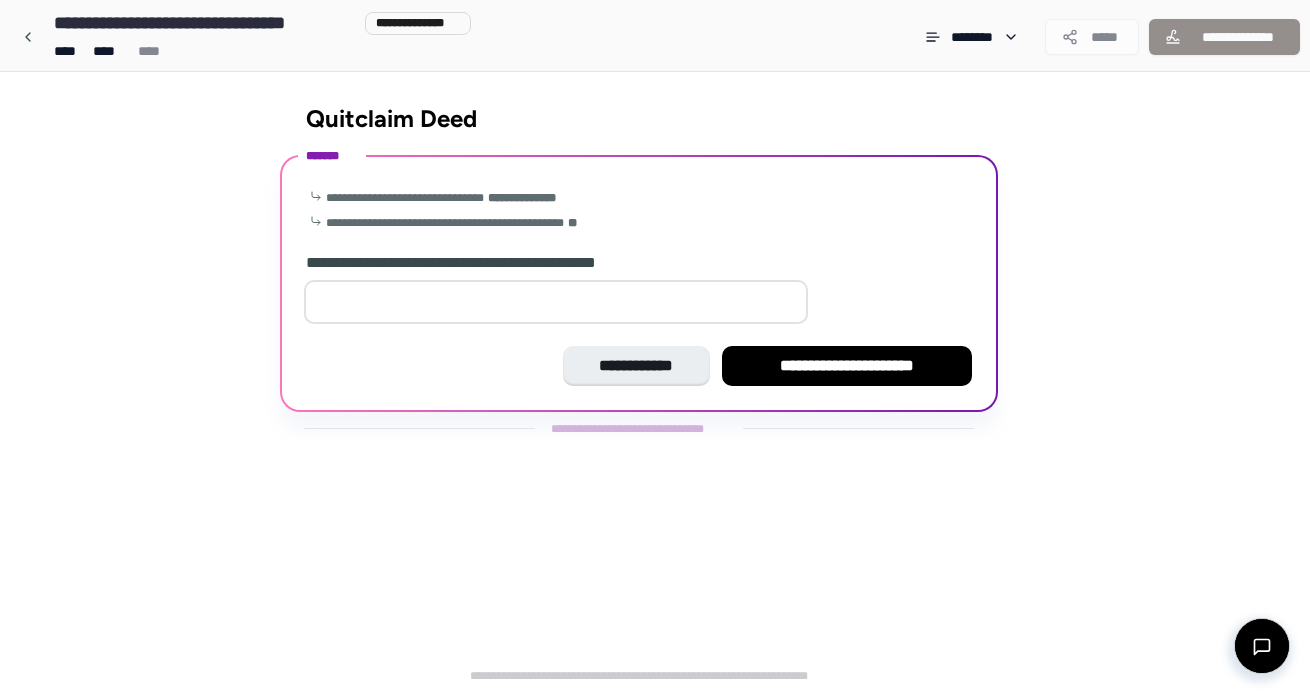 click at bounding box center (556, 302) 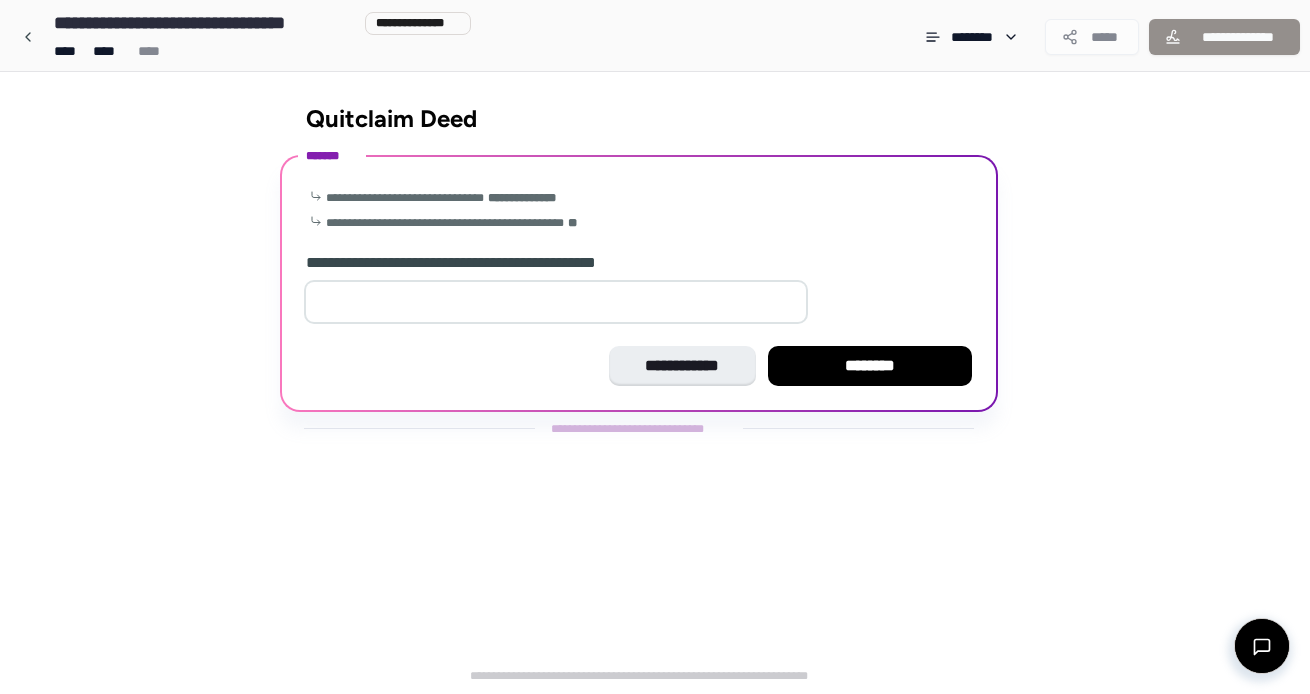 type on "*" 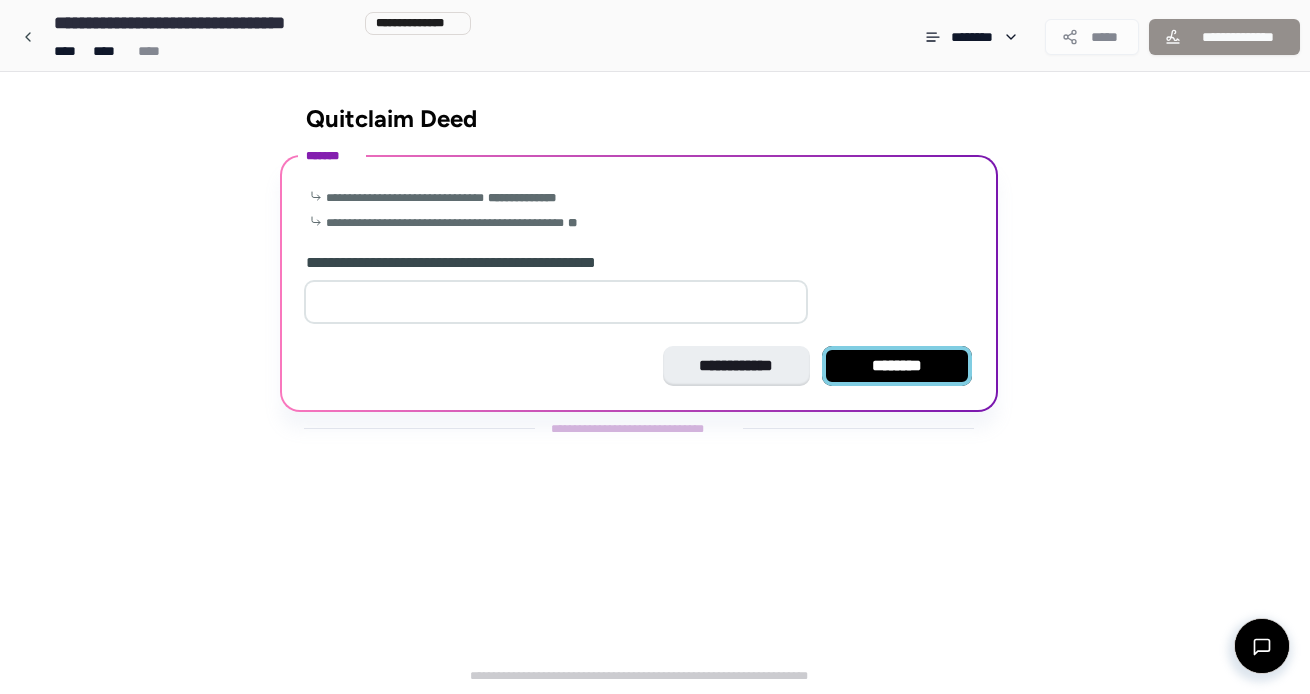 click on "********" at bounding box center (897, 366) 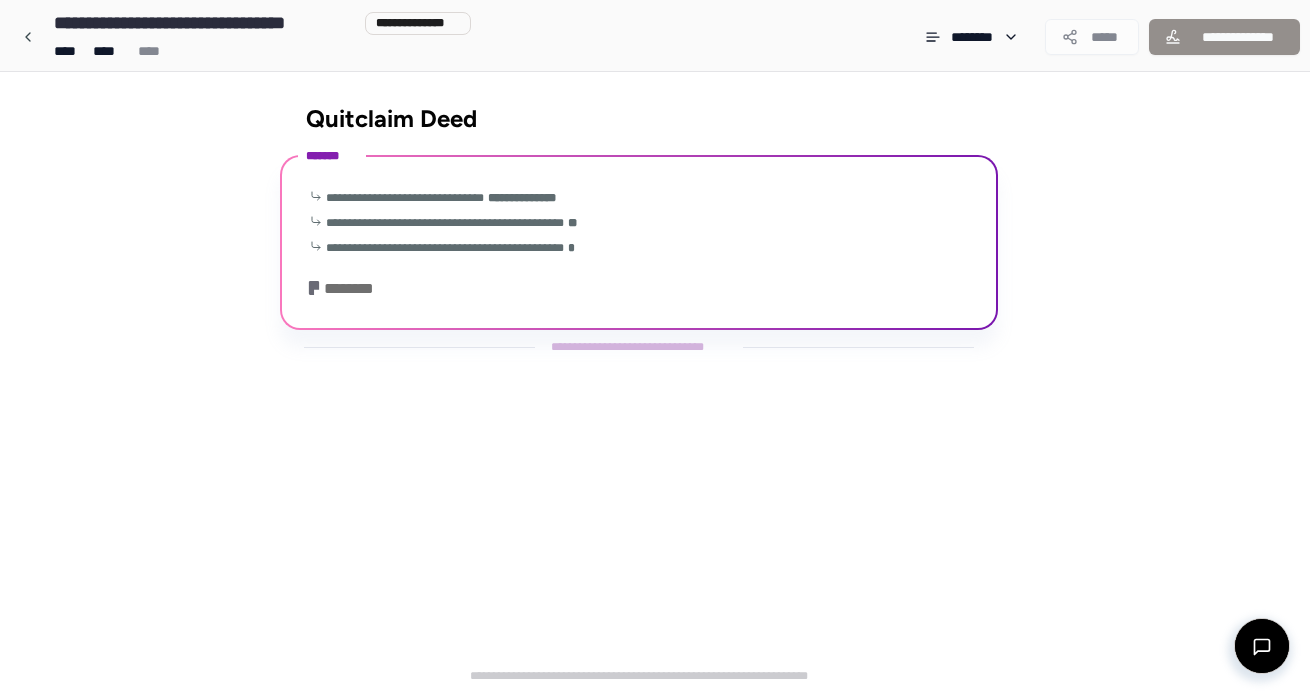scroll, scrollTop: 13, scrollLeft: 0, axis: vertical 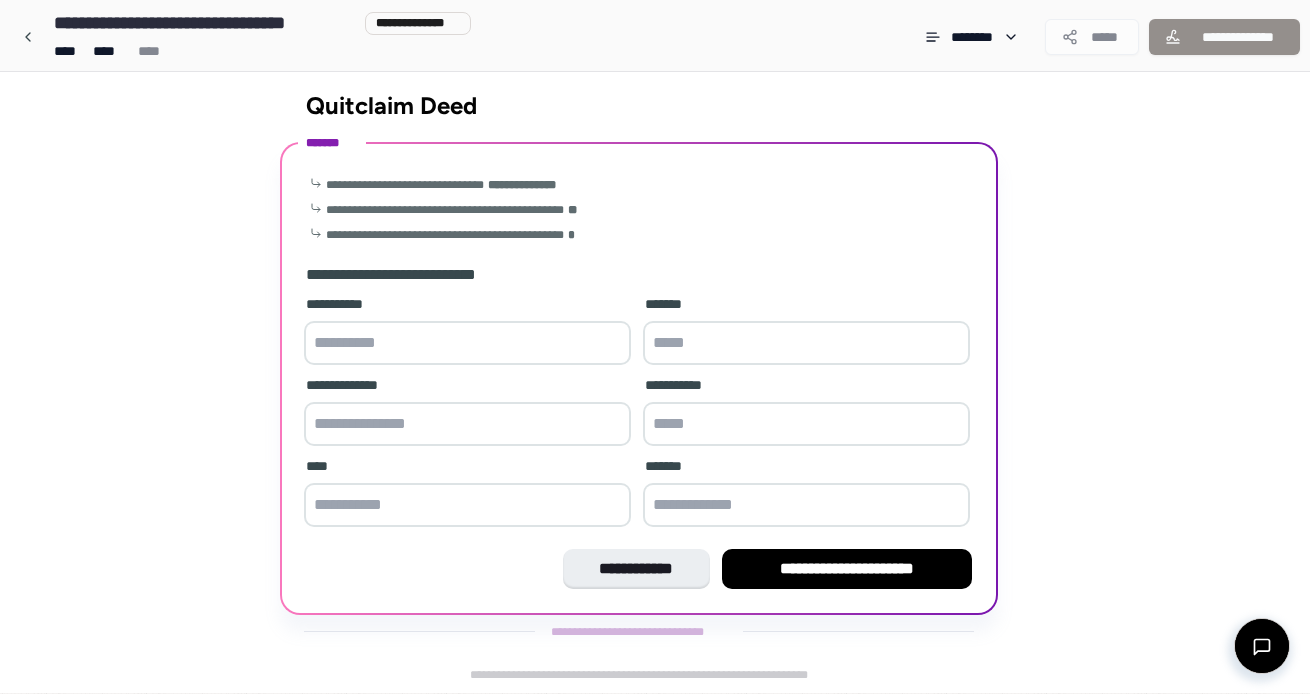 click at bounding box center [467, 343] 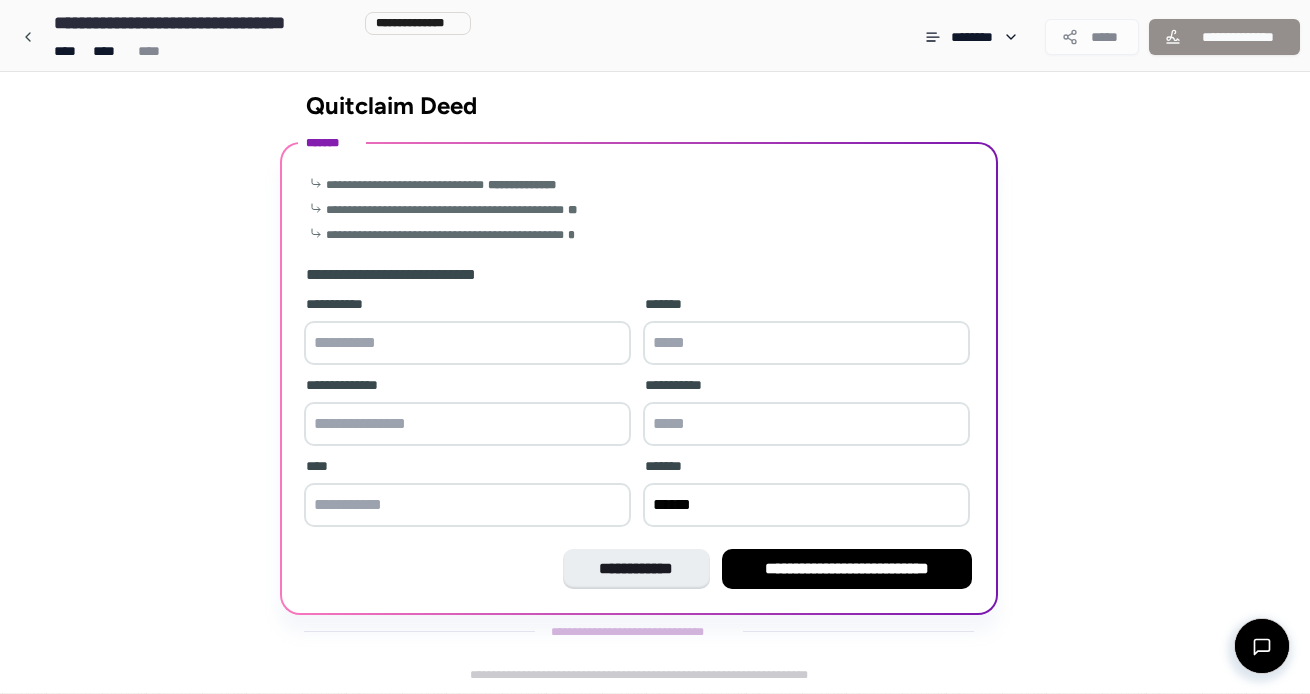 type on "******" 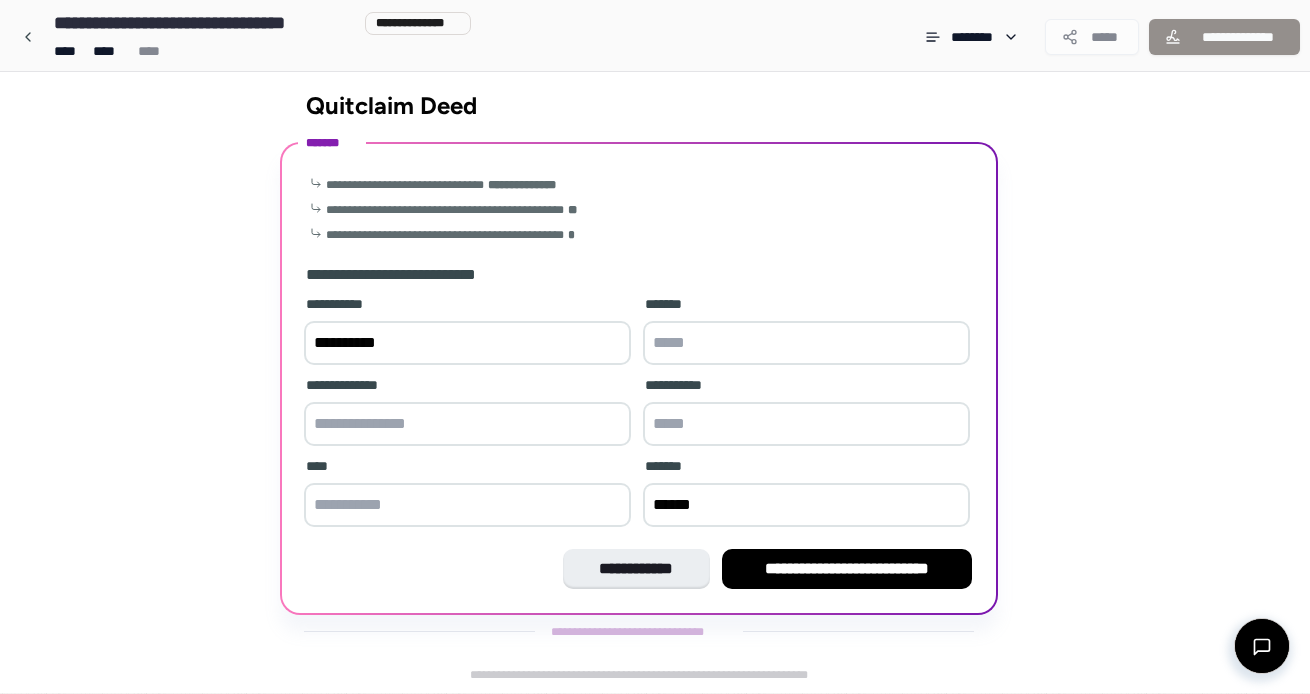type on "*********" 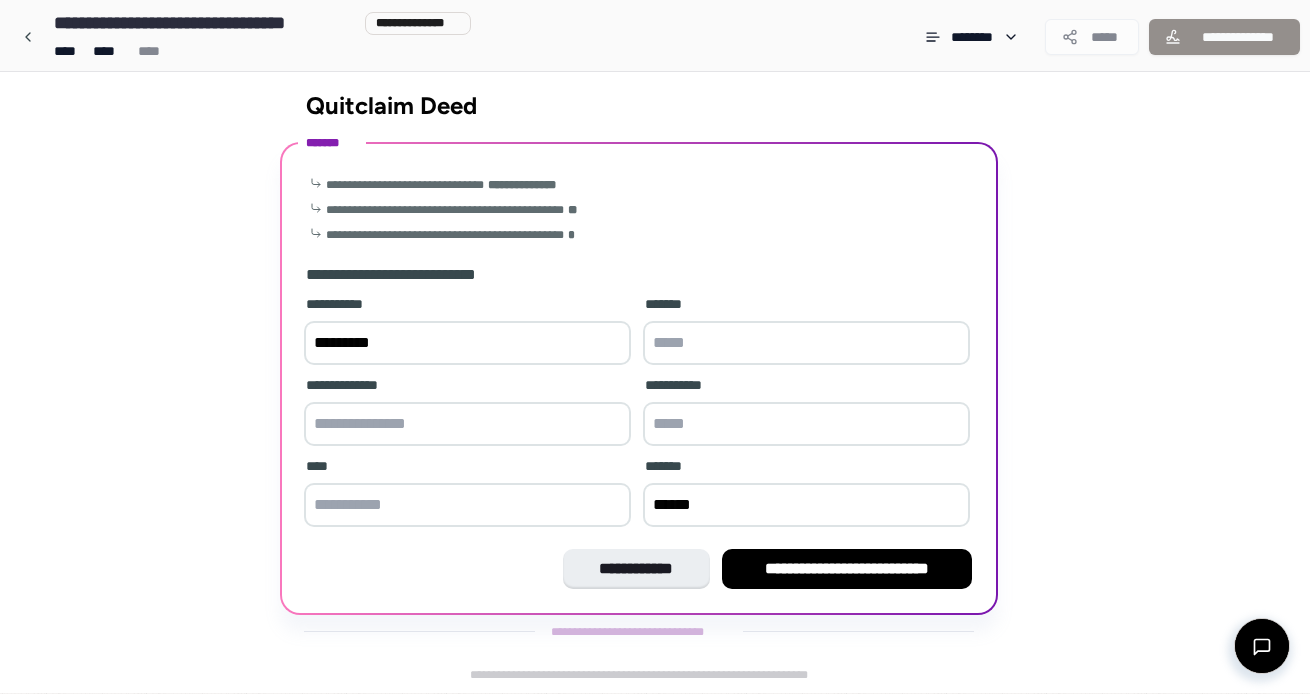 click at bounding box center (806, 343) 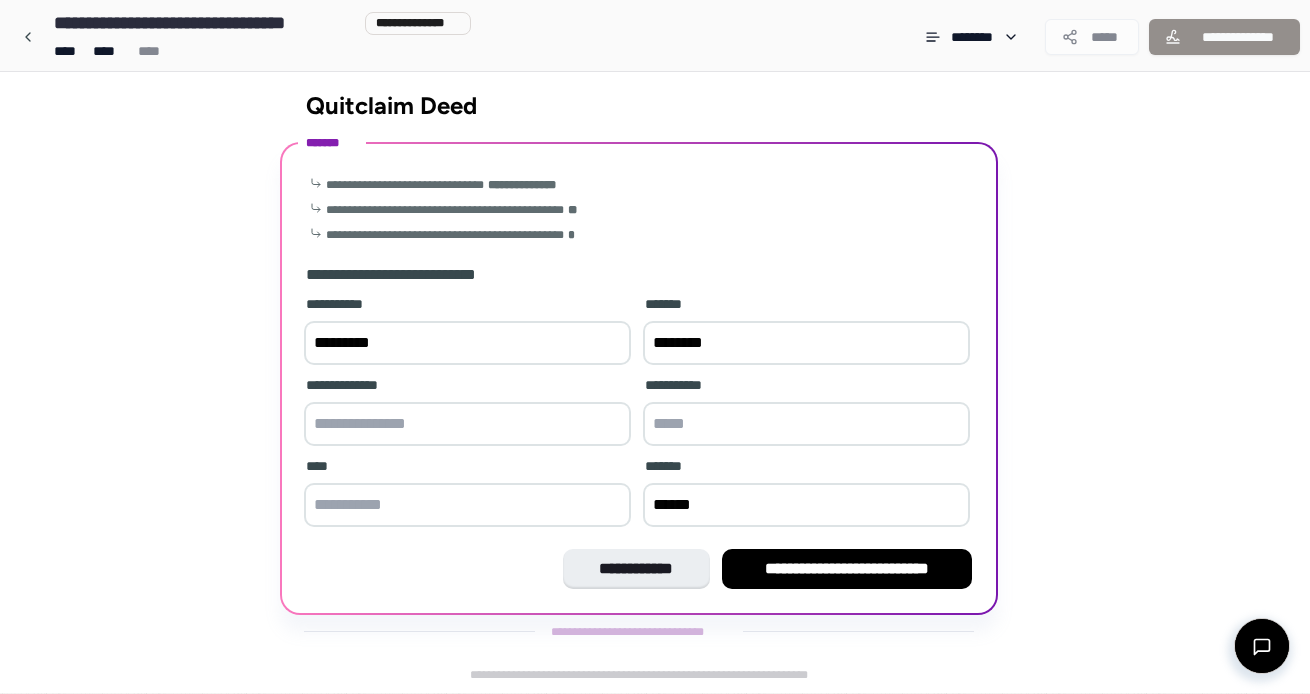 type on "********" 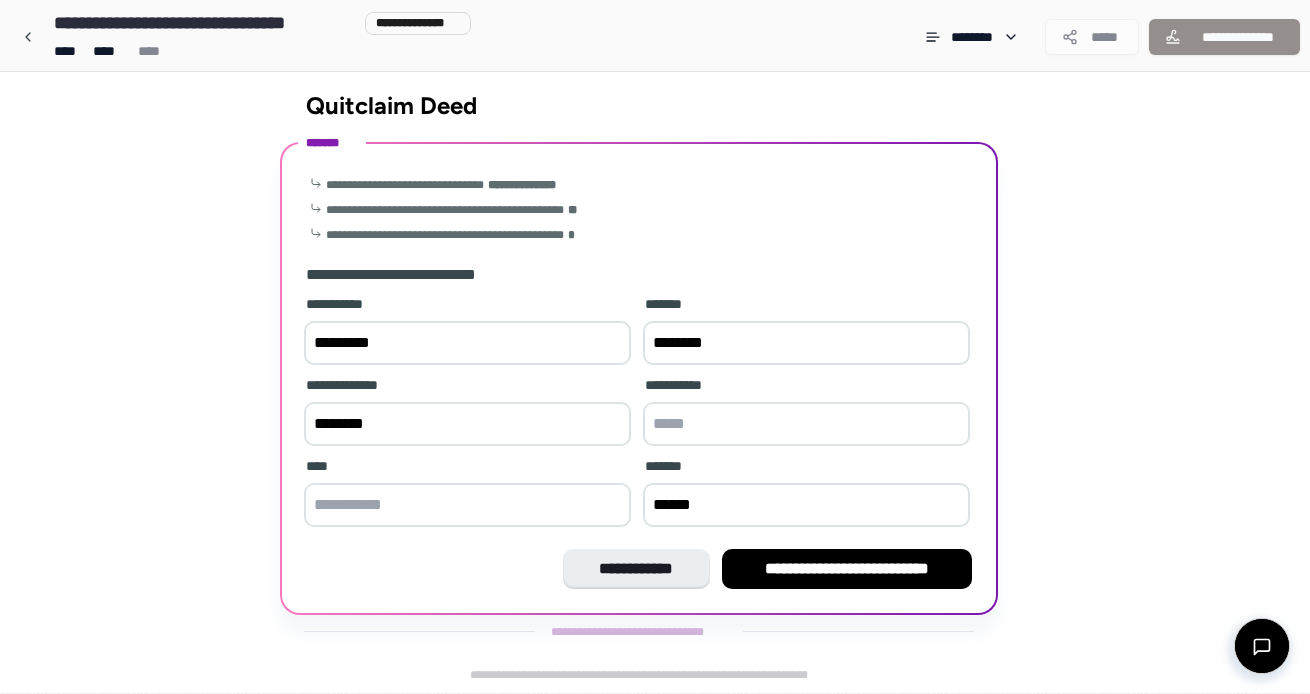 type on "********" 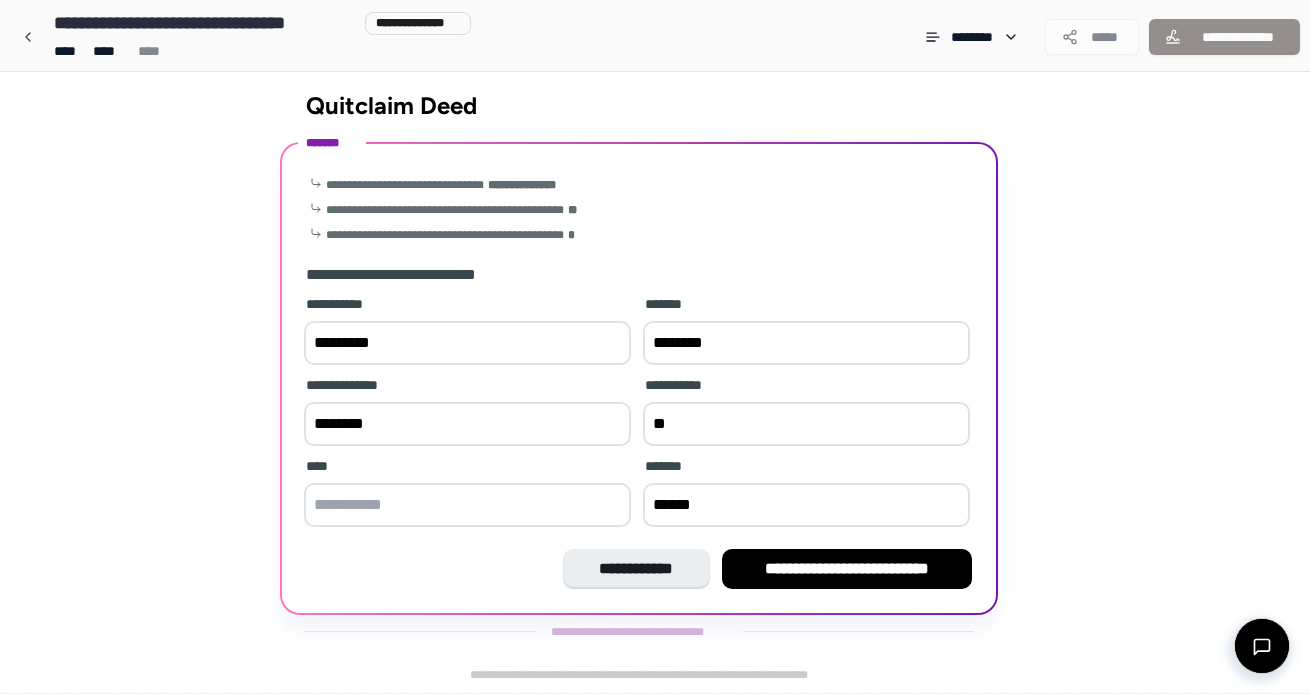 type on "*" 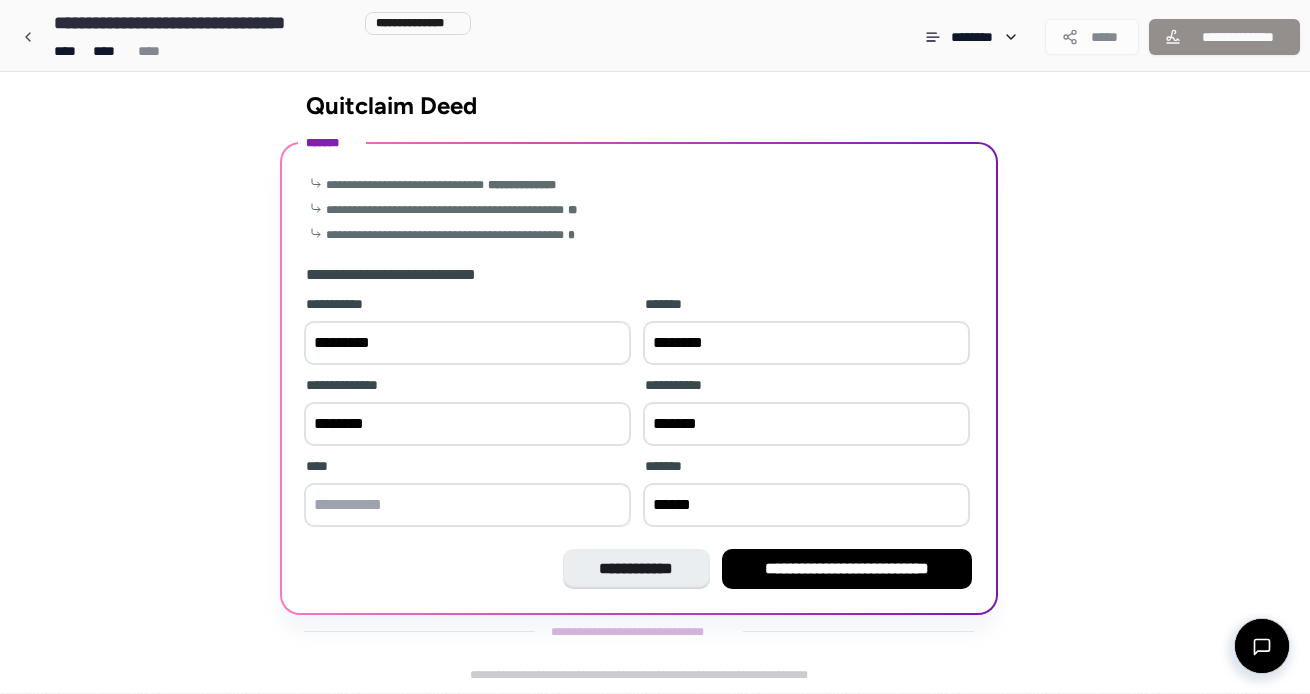 type on "*******" 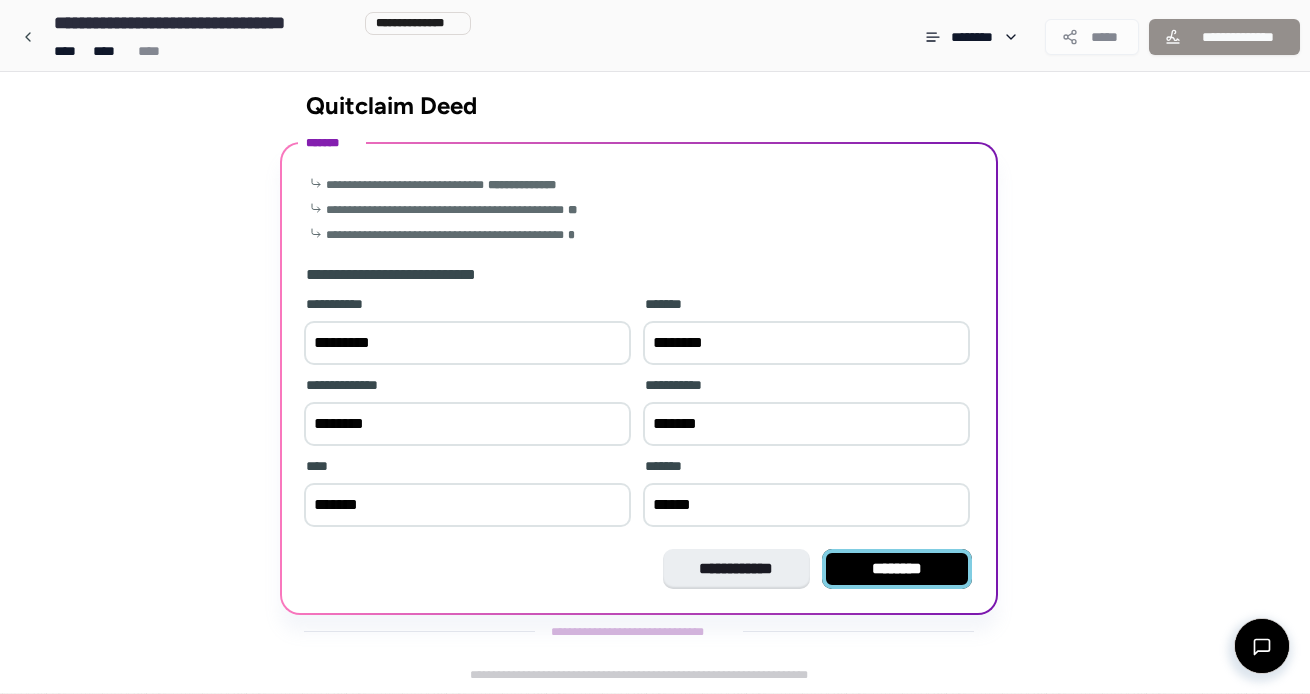 type on "*******" 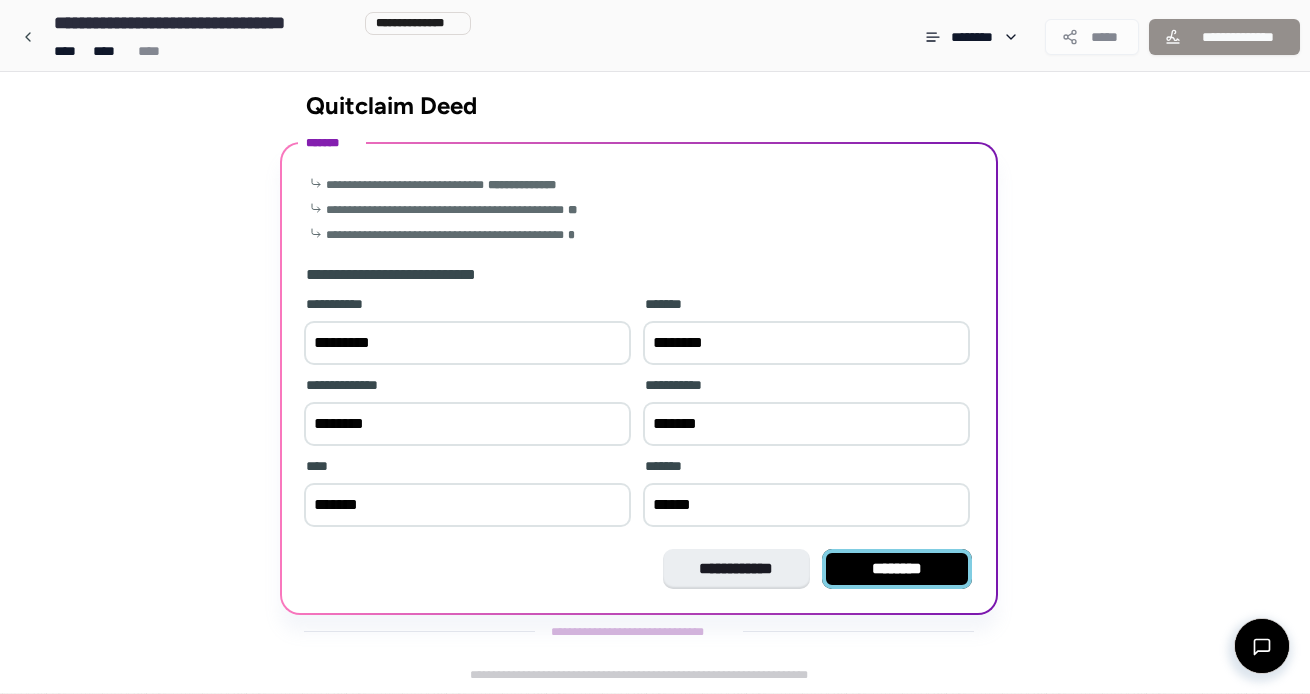click on "********" at bounding box center [897, 569] 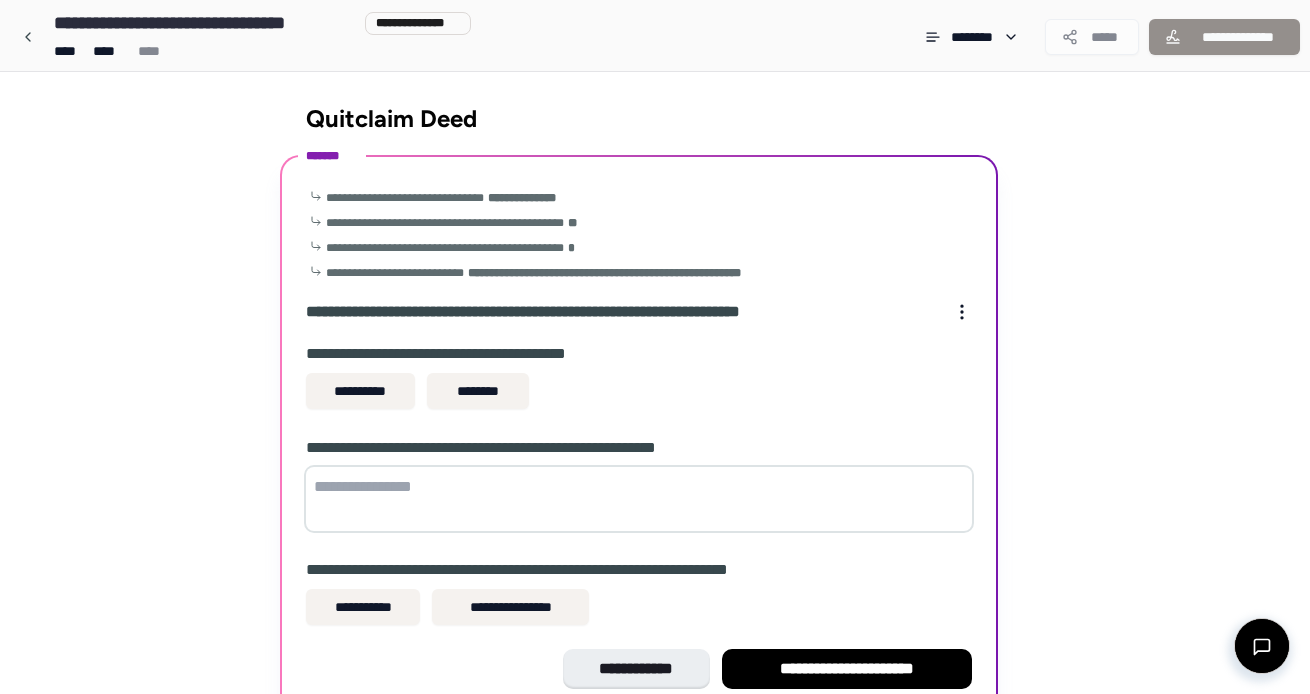 scroll, scrollTop: 102, scrollLeft: 0, axis: vertical 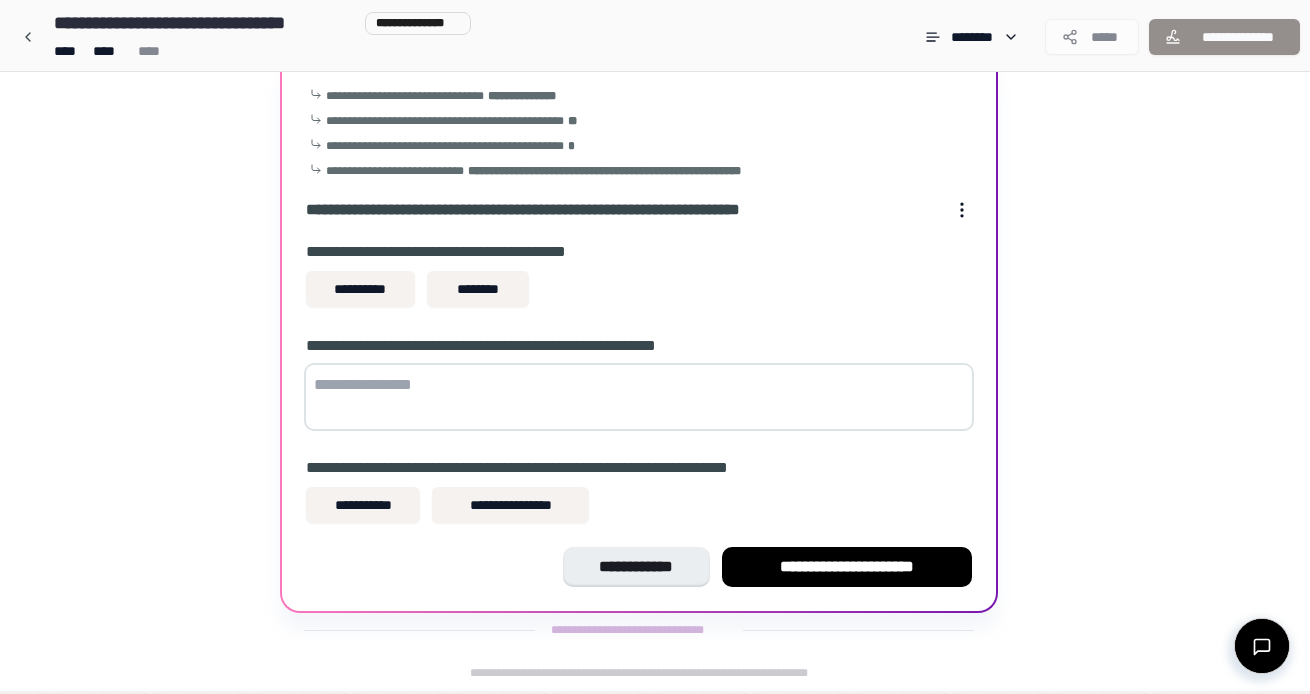 click at bounding box center (639, 397) 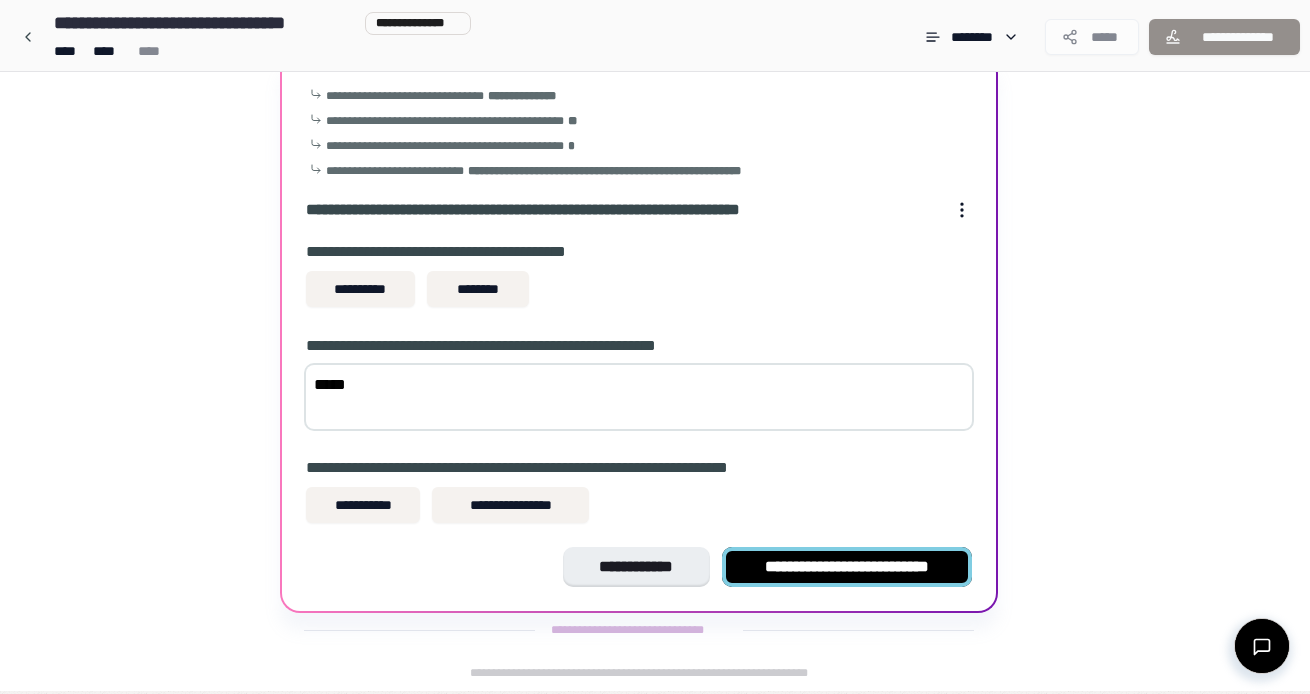 type on "*****" 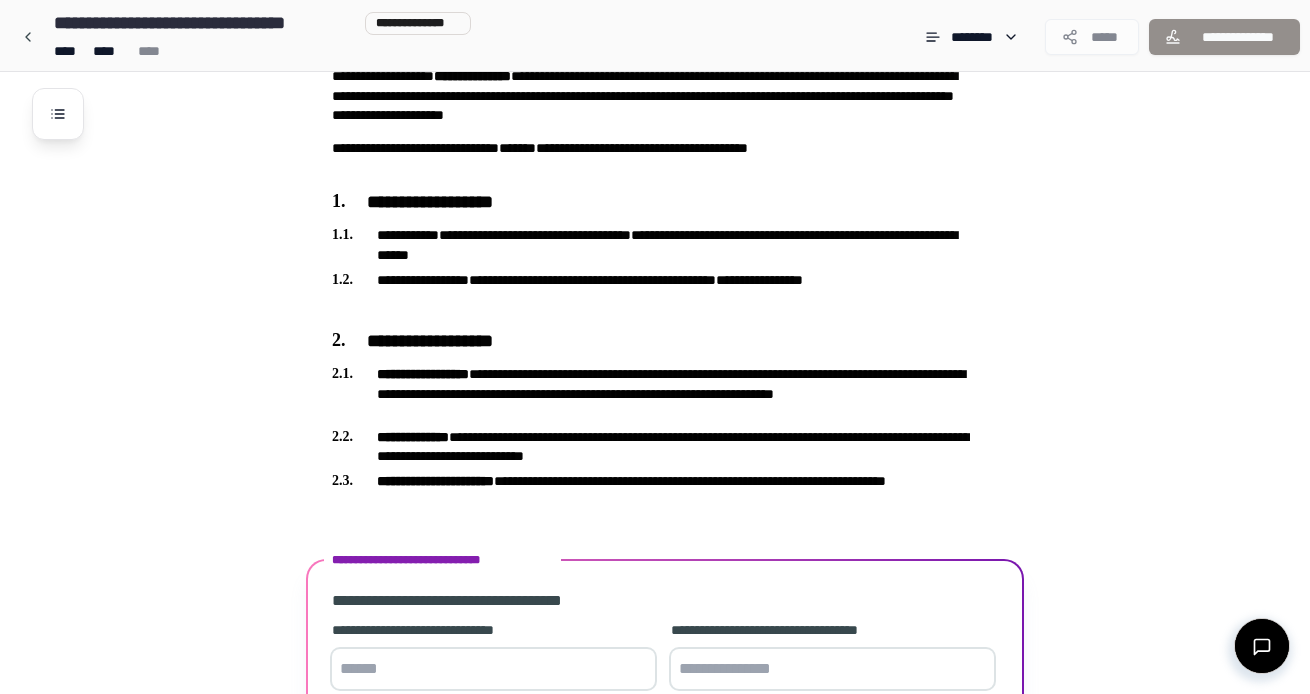scroll, scrollTop: 520, scrollLeft: 0, axis: vertical 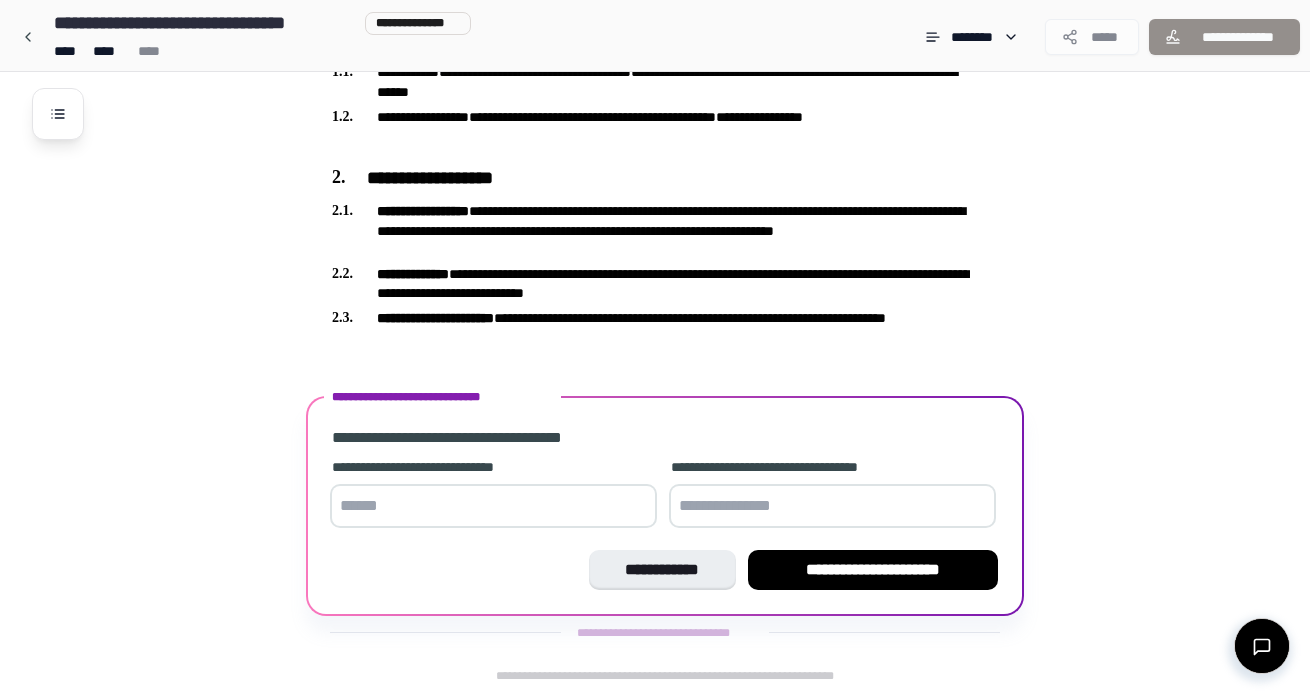 click at bounding box center [493, 506] 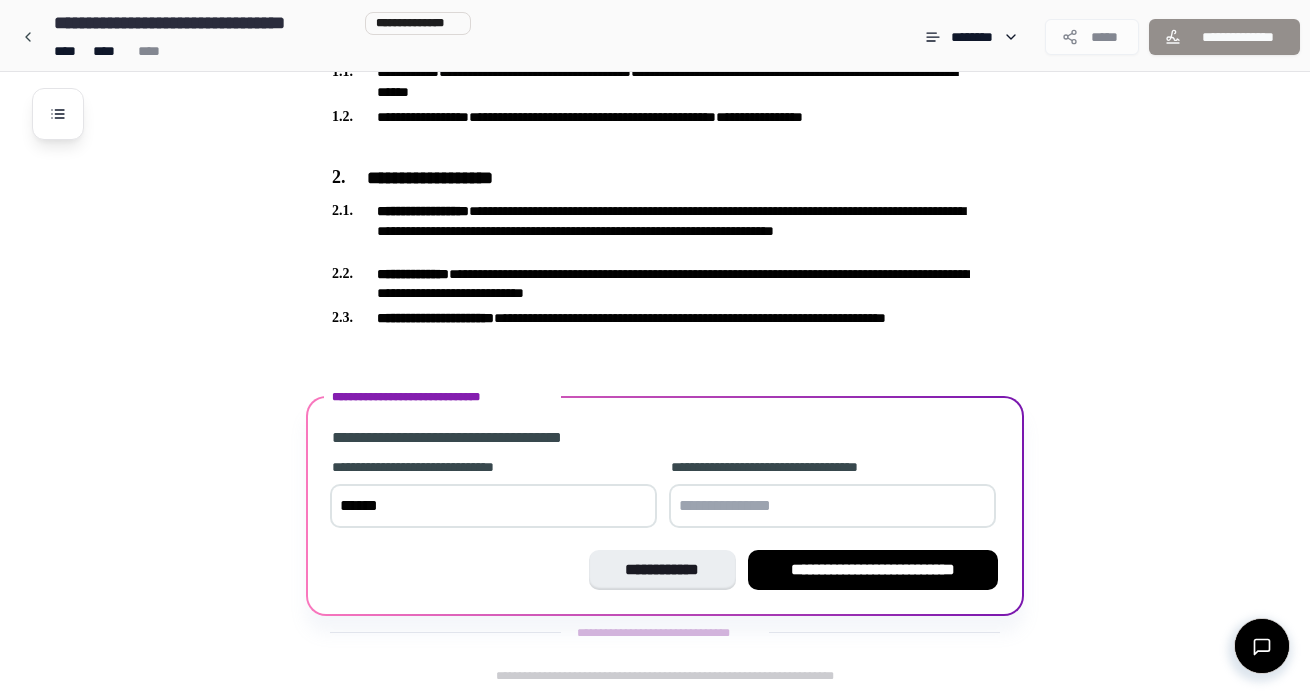 type on "******" 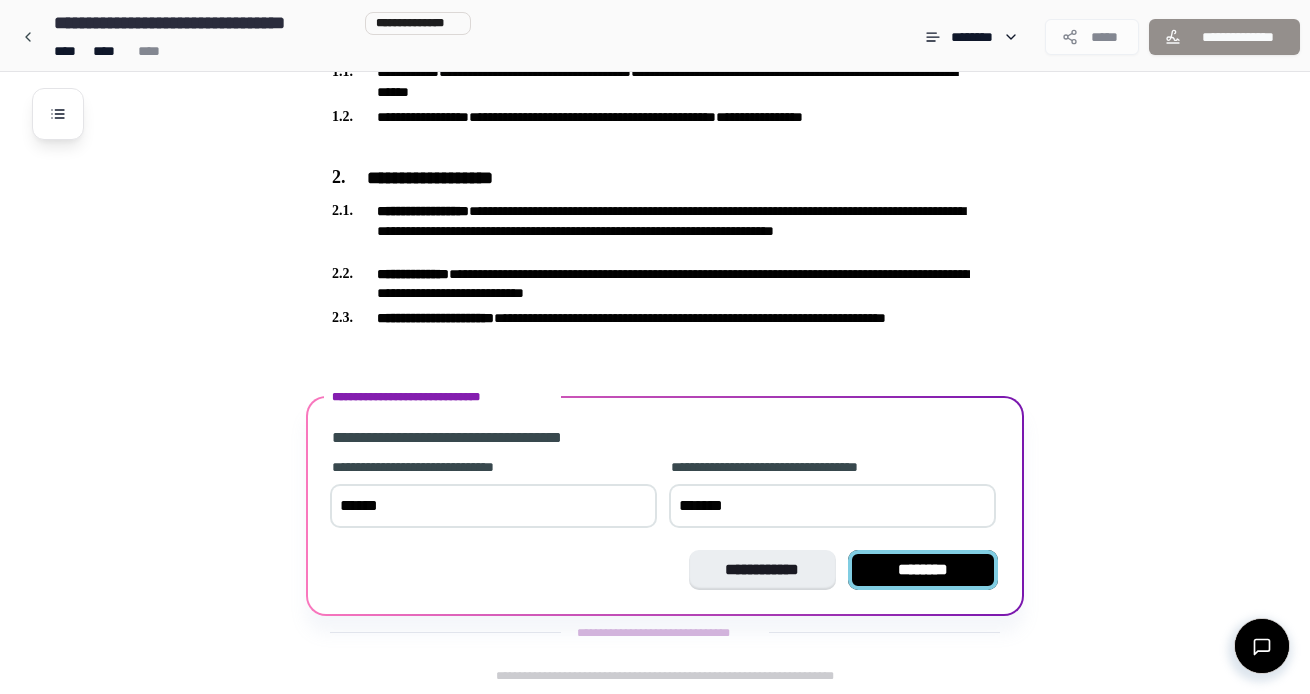 type on "*******" 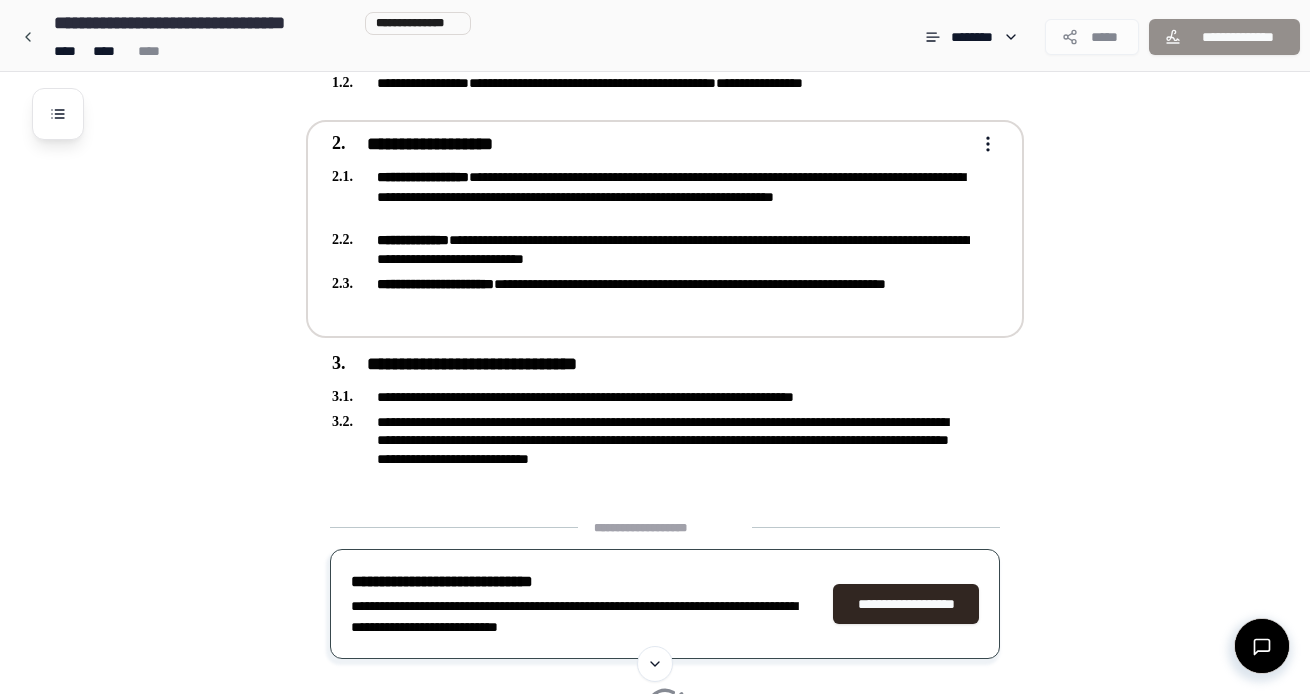 scroll, scrollTop: 582, scrollLeft: 0, axis: vertical 